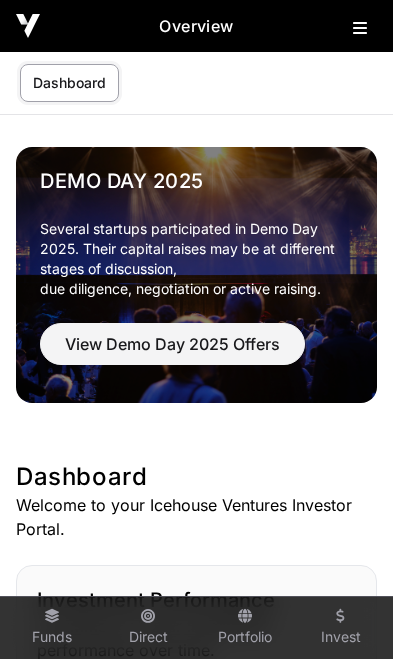 scroll, scrollTop: 0, scrollLeft: 0, axis: both 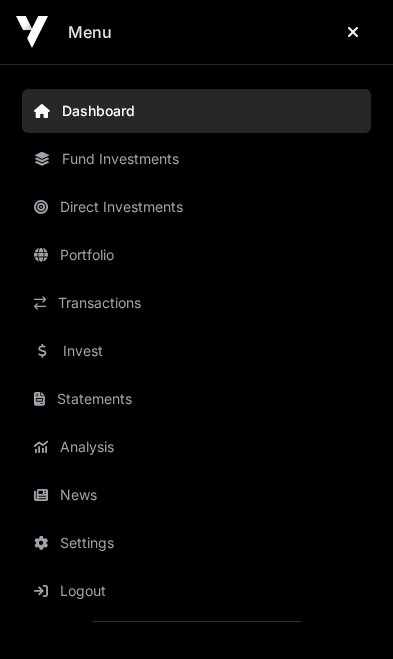 click on "News" 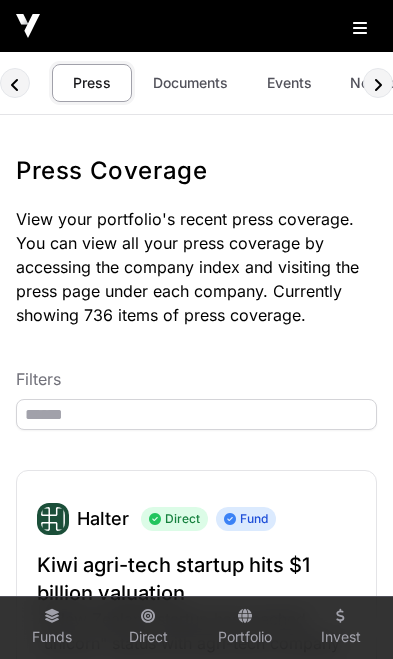 scroll, scrollTop: 3, scrollLeft: 0, axis: vertical 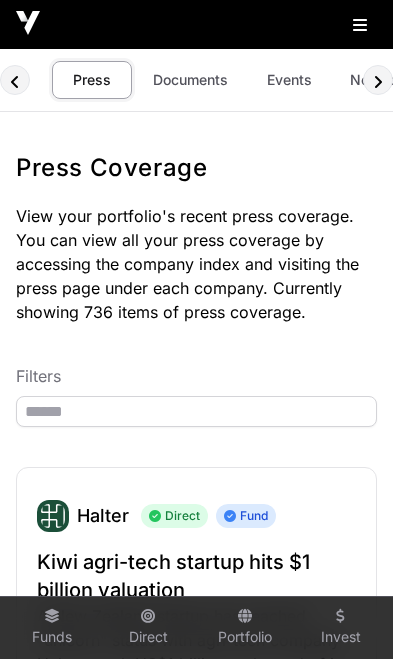 click on "Documents" 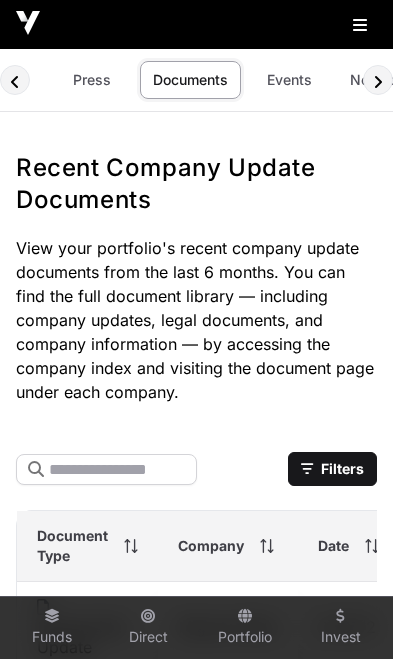 scroll, scrollTop: 0, scrollLeft: 0, axis: both 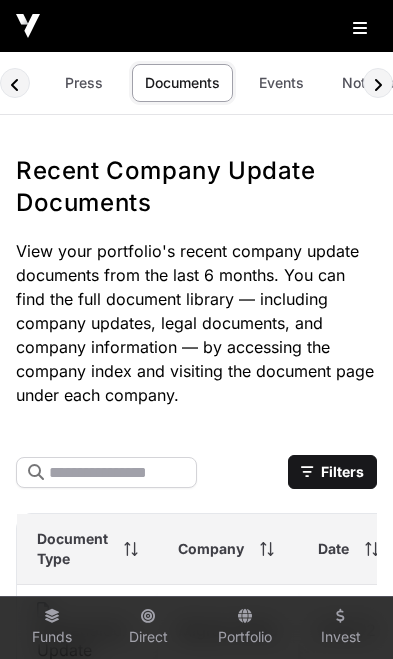 click on "Events" 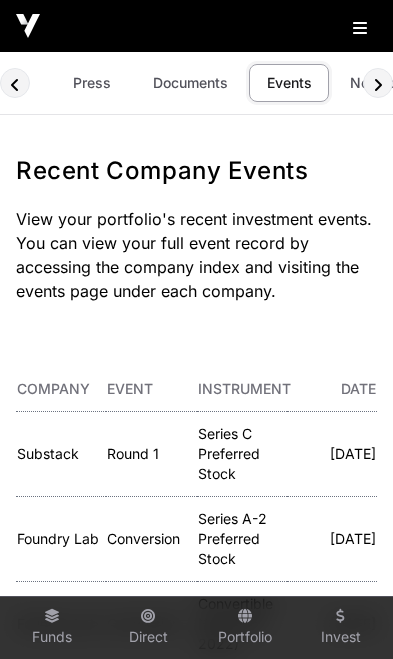 scroll, scrollTop: 0, scrollLeft: 118, axis: horizontal 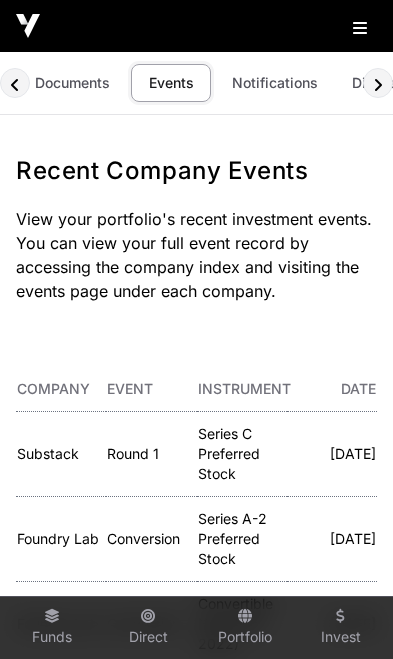click on "Substack" 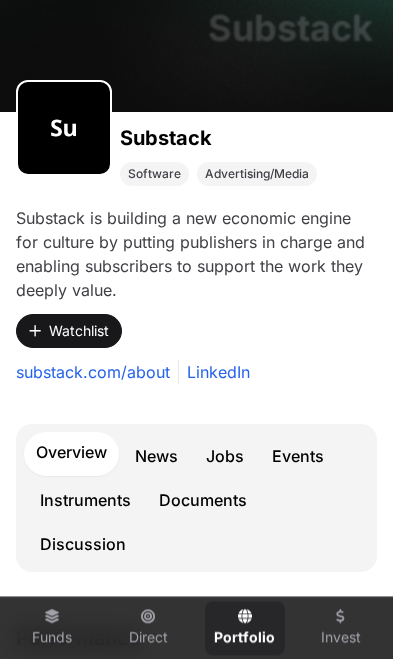 scroll, scrollTop: 151, scrollLeft: 0, axis: vertical 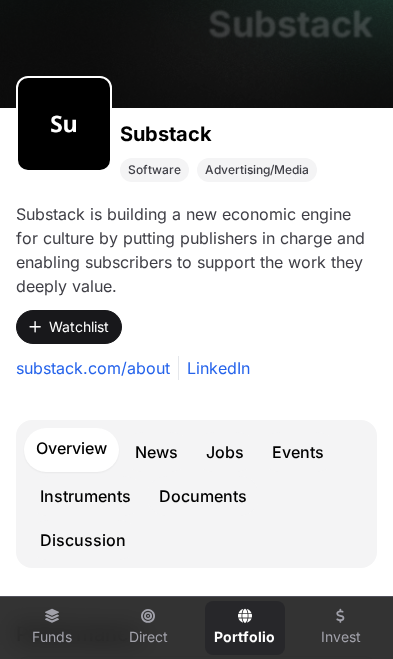 click on "Events" 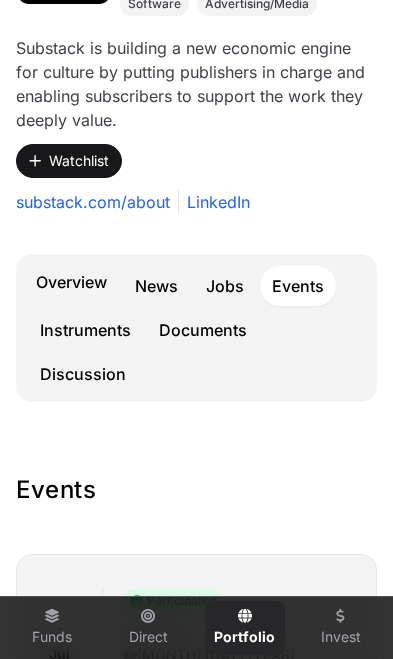 scroll, scrollTop: 316, scrollLeft: 0, axis: vertical 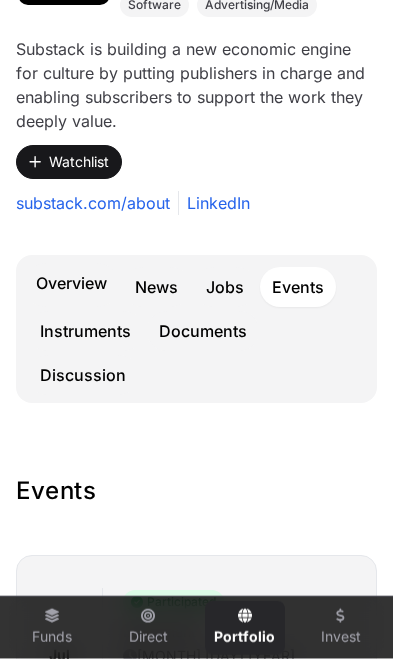 click on "News" 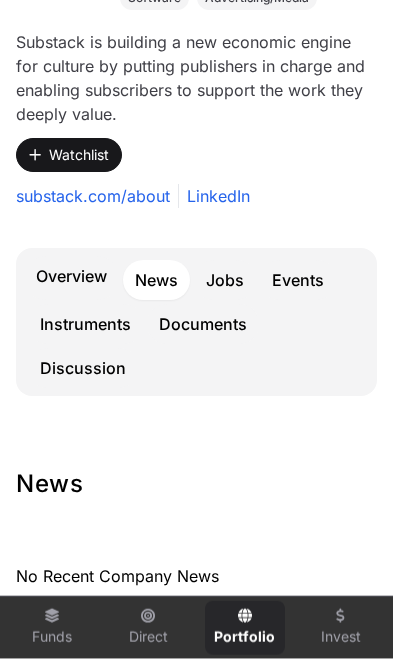 scroll, scrollTop: 324, scrollLeft: 0, axis: vertical 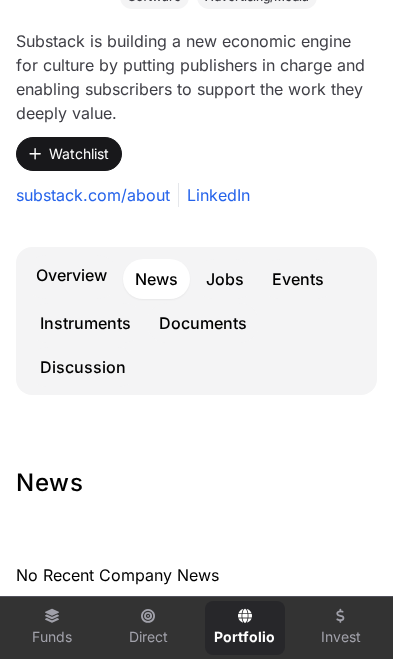 click on "Overview" 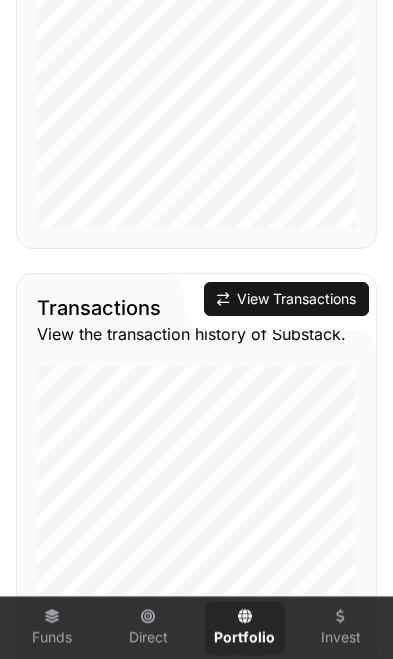 click on "View Transactions" 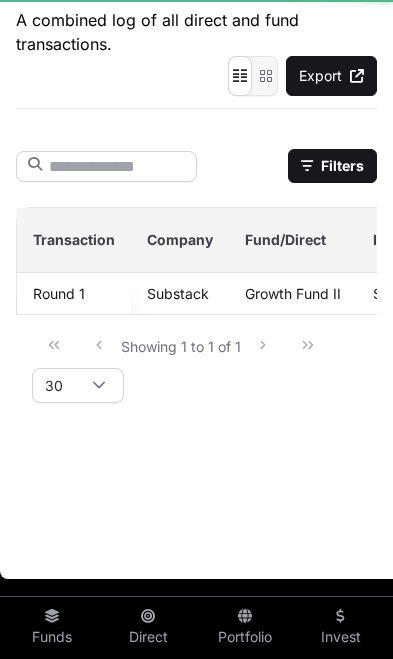 scroll, scrollTop: 0, scrollLeft: 0, axis: both 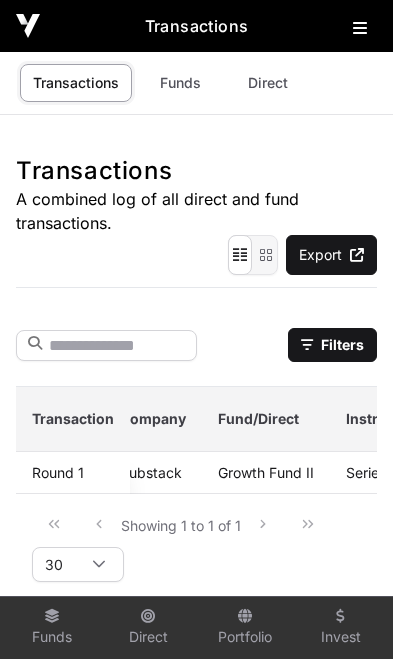 click on "Growth Fund II" 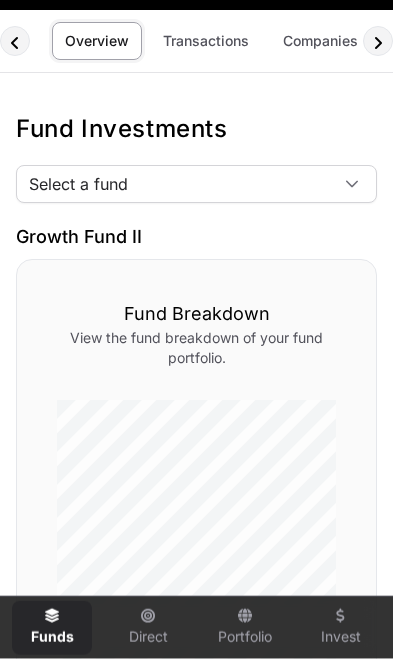 scroll, scrollTop: 0, scrollLeft: 0, axis: both 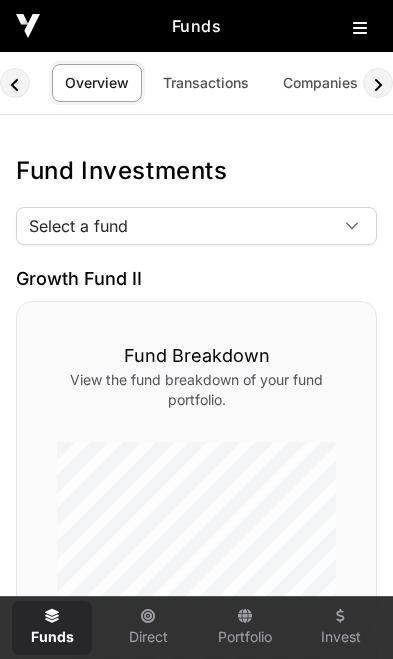 click on "Transactions" 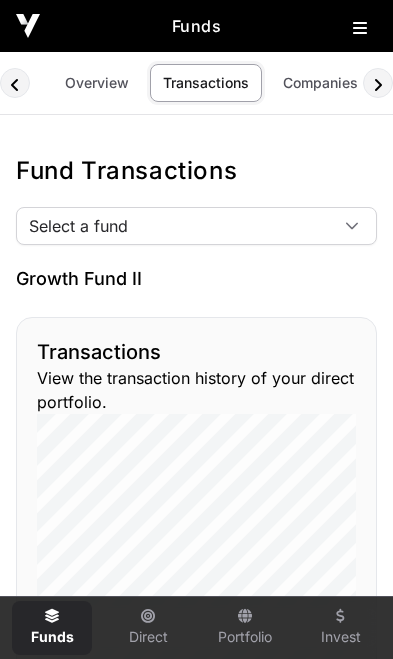 scroll, scrollTop: 0, scrollLeft: 17, axis: horizontal 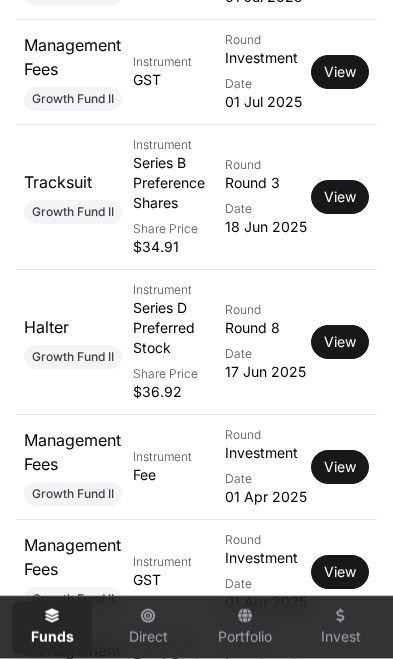 click on "View" 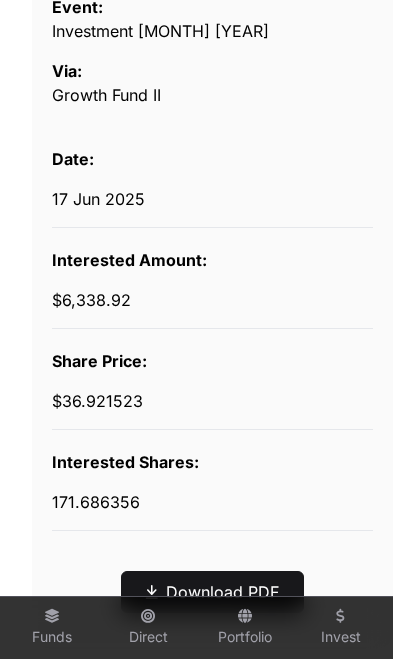 scroll, scrollTop: 645, scrollLeft: 0, axis: vertical 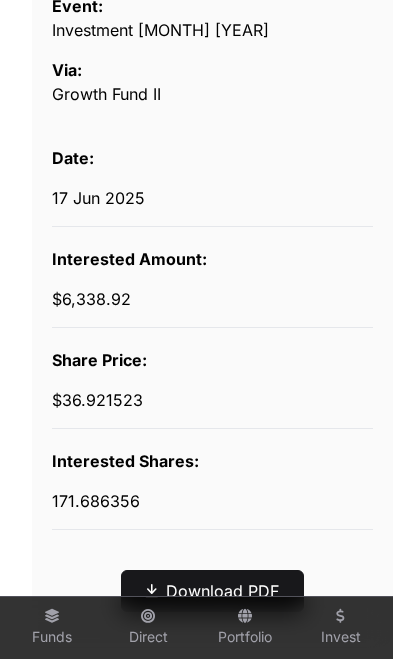 click on "Share Price: [PRICE] Interested Shares: [NUMBER]" 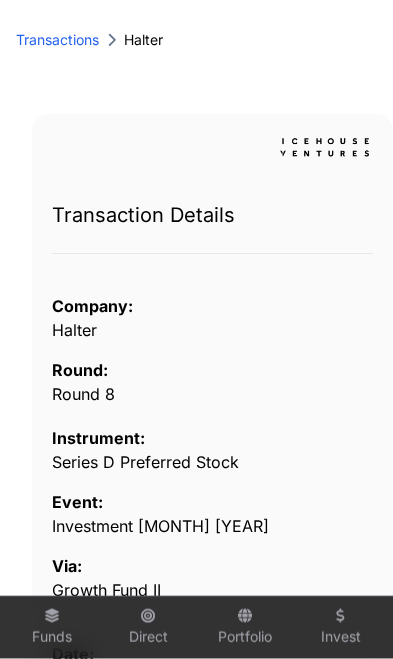 scroll, scrollTop: 0, scrollLeft: 0, axis: both 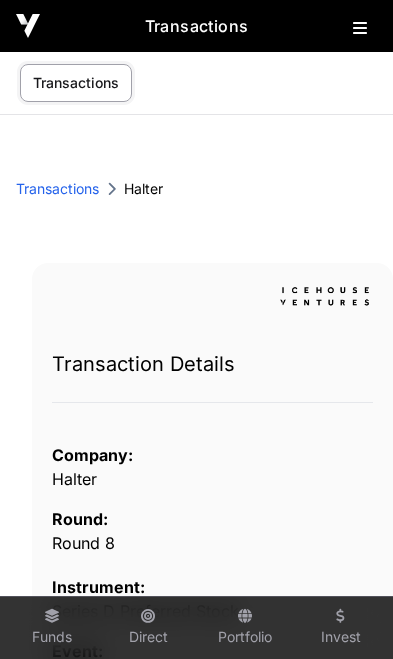 click on "Transactions [LAST]" 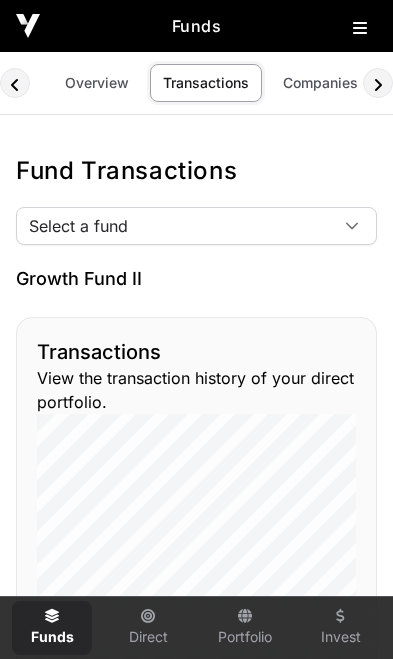 scroll, scrollTop: 1029, scrollLeft: 0, axis: vertical 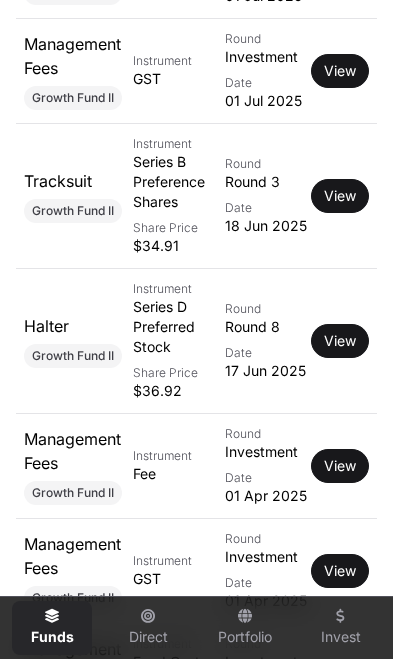 click on "Halter" 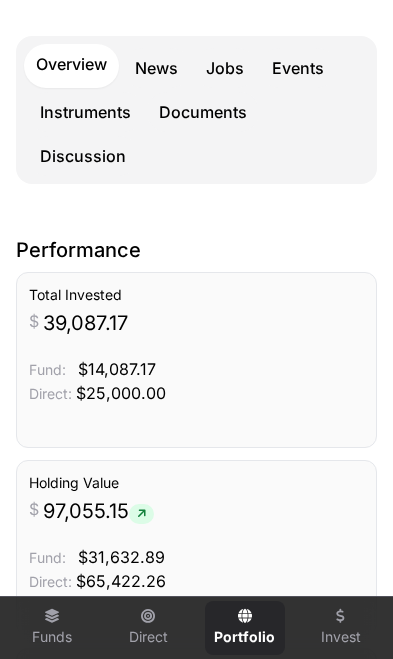 scroll, scrollTop: 602, scrollLeft: 0, axis: vertical 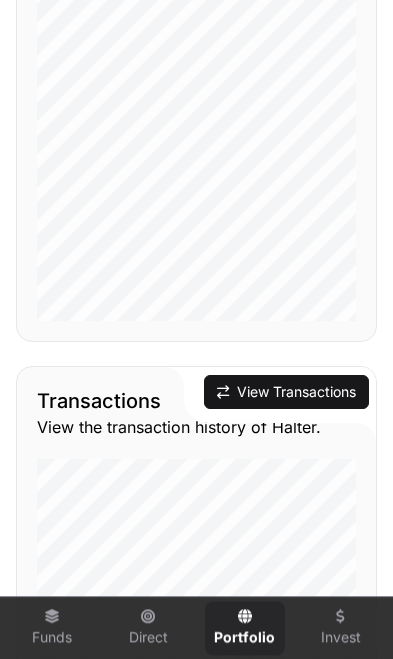 click on "View Transactions" 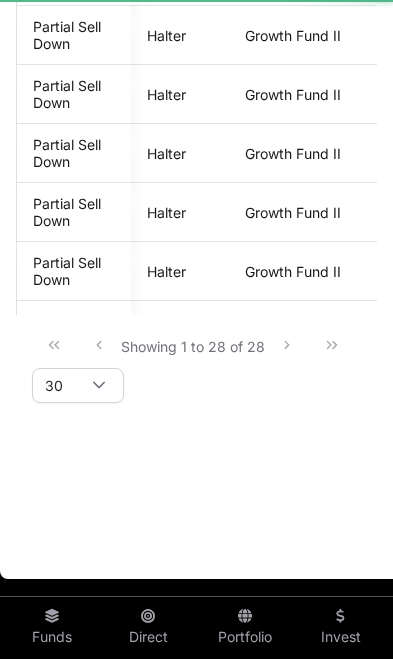 scroll, scrollTop: 0, scrollLeft: 0, axis: both 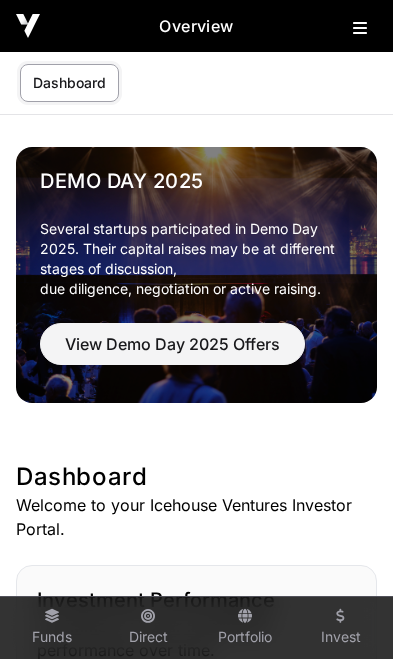 click 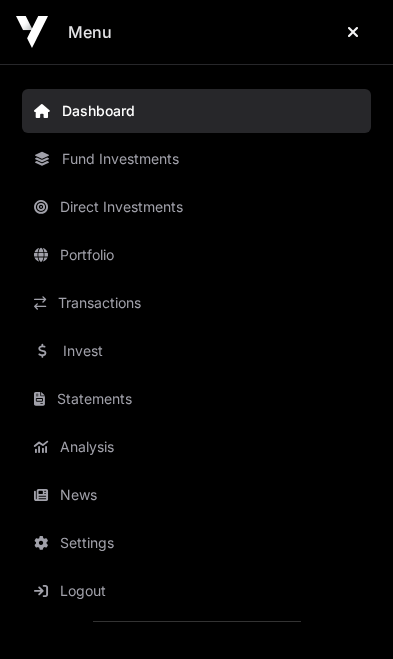 click on "Invest" 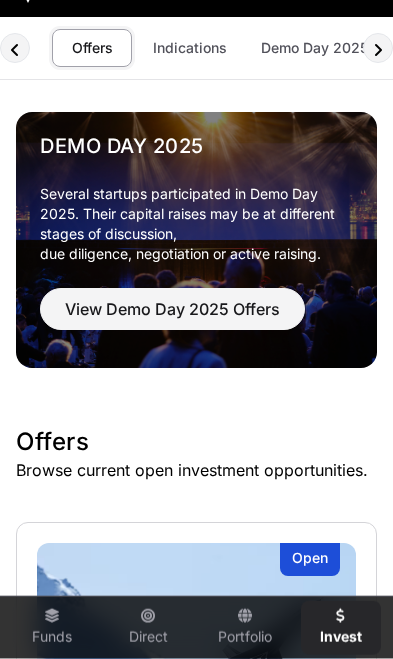 scroll, scrollTop: 0, scrollLeft: 0, axis: both 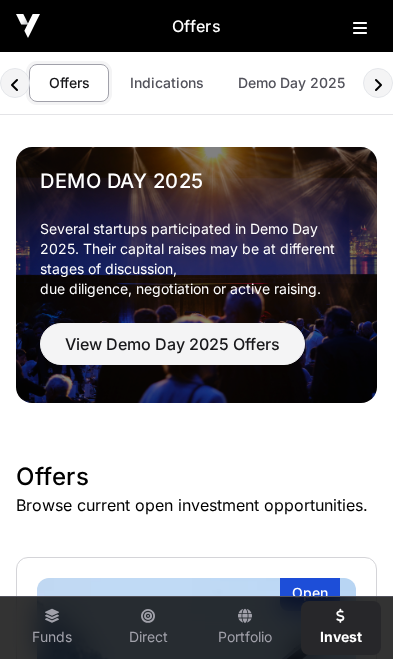 click on "Indications" 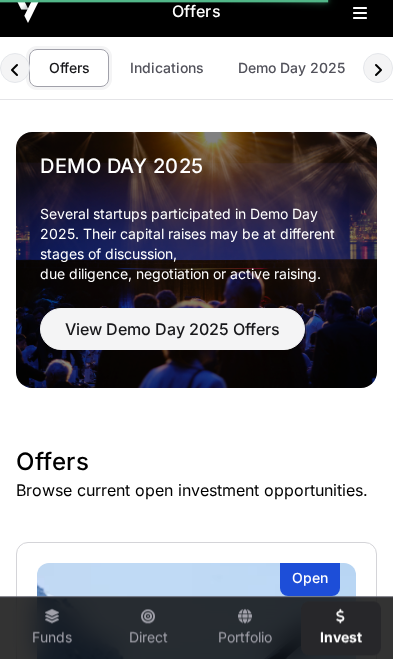 scroll, scrollTop: 0, scrollLeft: 0, axis: both 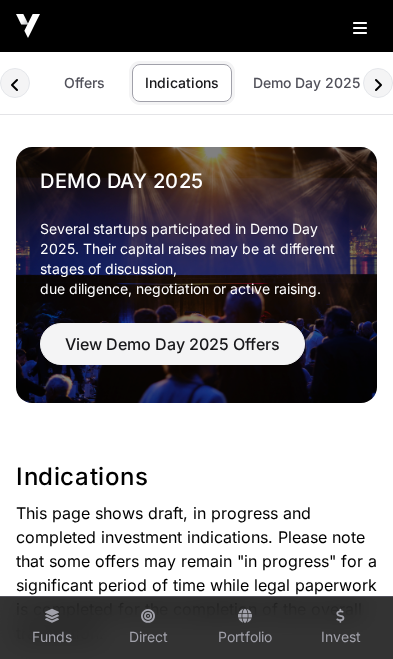 click 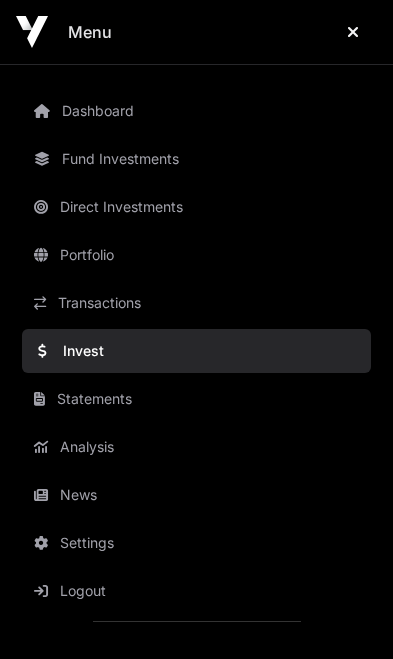 click on "Transactions" 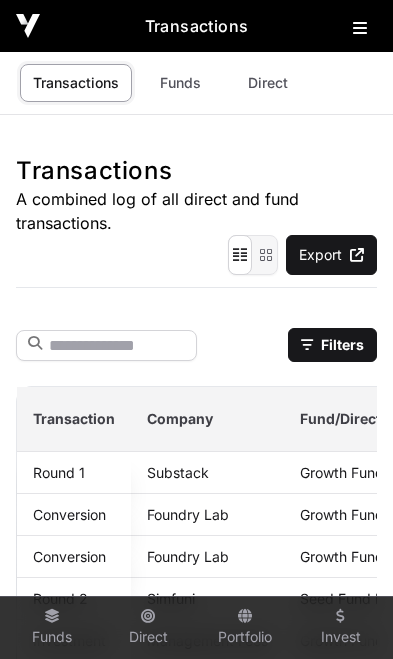 click on "Substack" 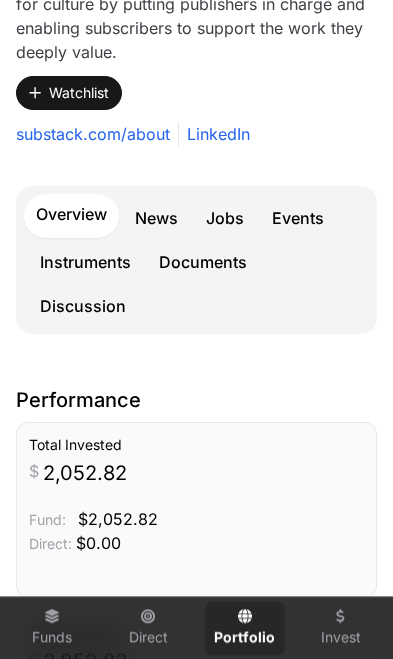 scroll, scrollTop: 384, scrollLeft: 0, axis: vertical 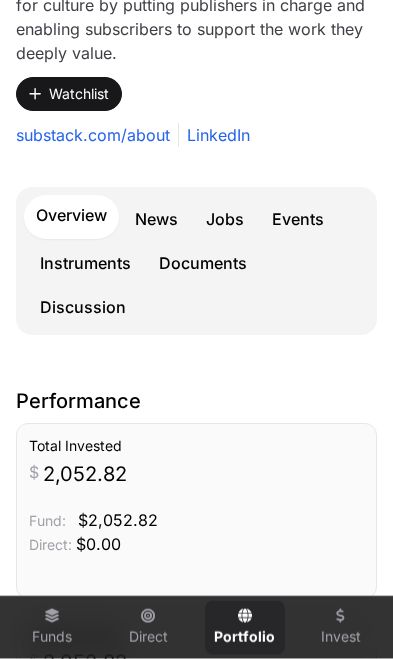 click on "Instruments" 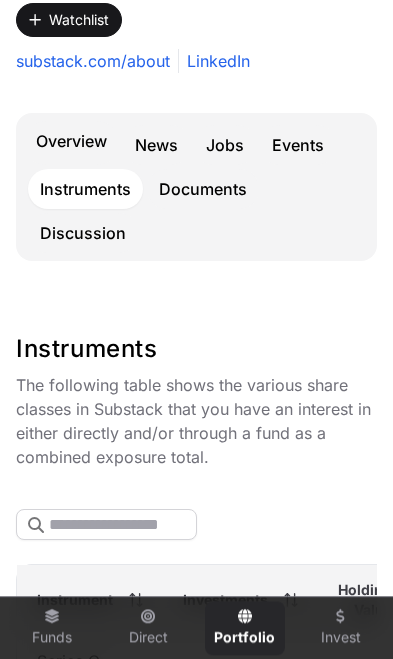 scroll, scrollTop: 458, scrollLeft: 0, axis: vertical 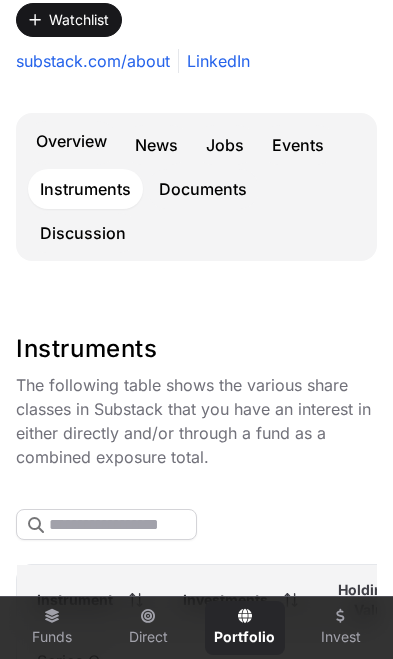 click on "Documents" 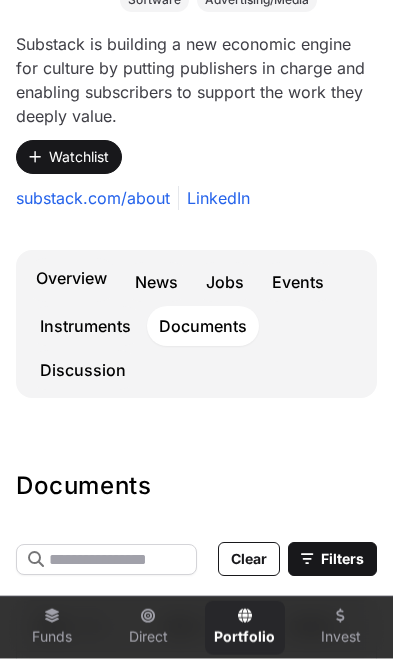 scroll, scrollTop: 322, scrollLeft: 0, axis: vertical 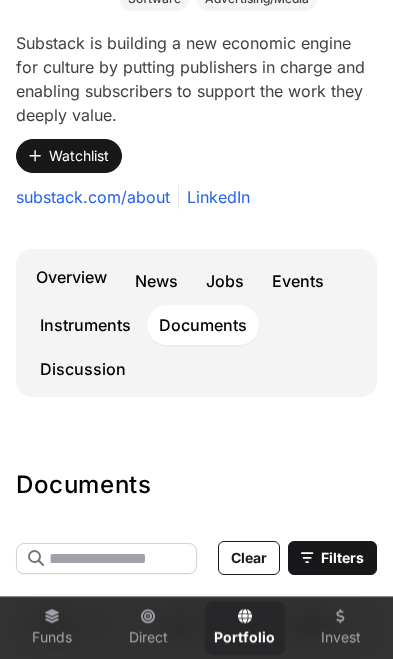 click on "Discussion" 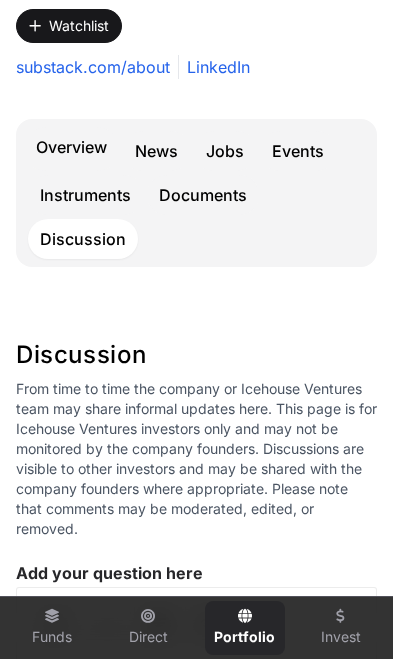 scroll, scrollTop: 446, scrollLeft: 0, axis: vertical 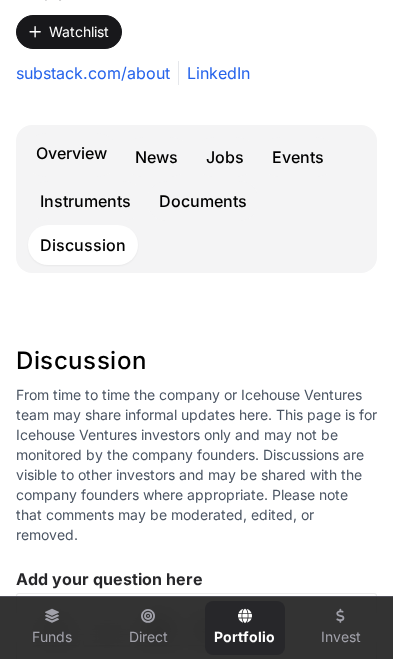 click on "Events" 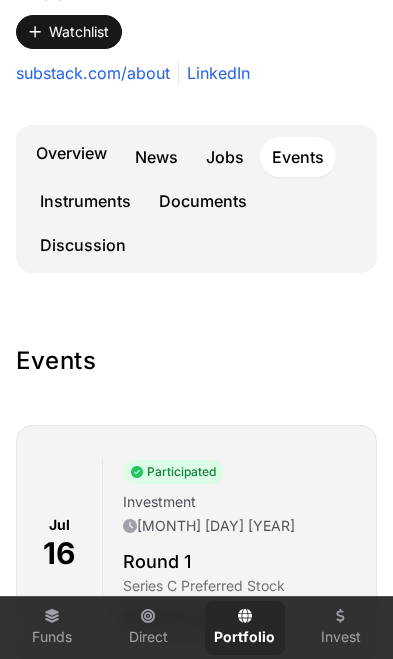 click on "substack.com/about" 